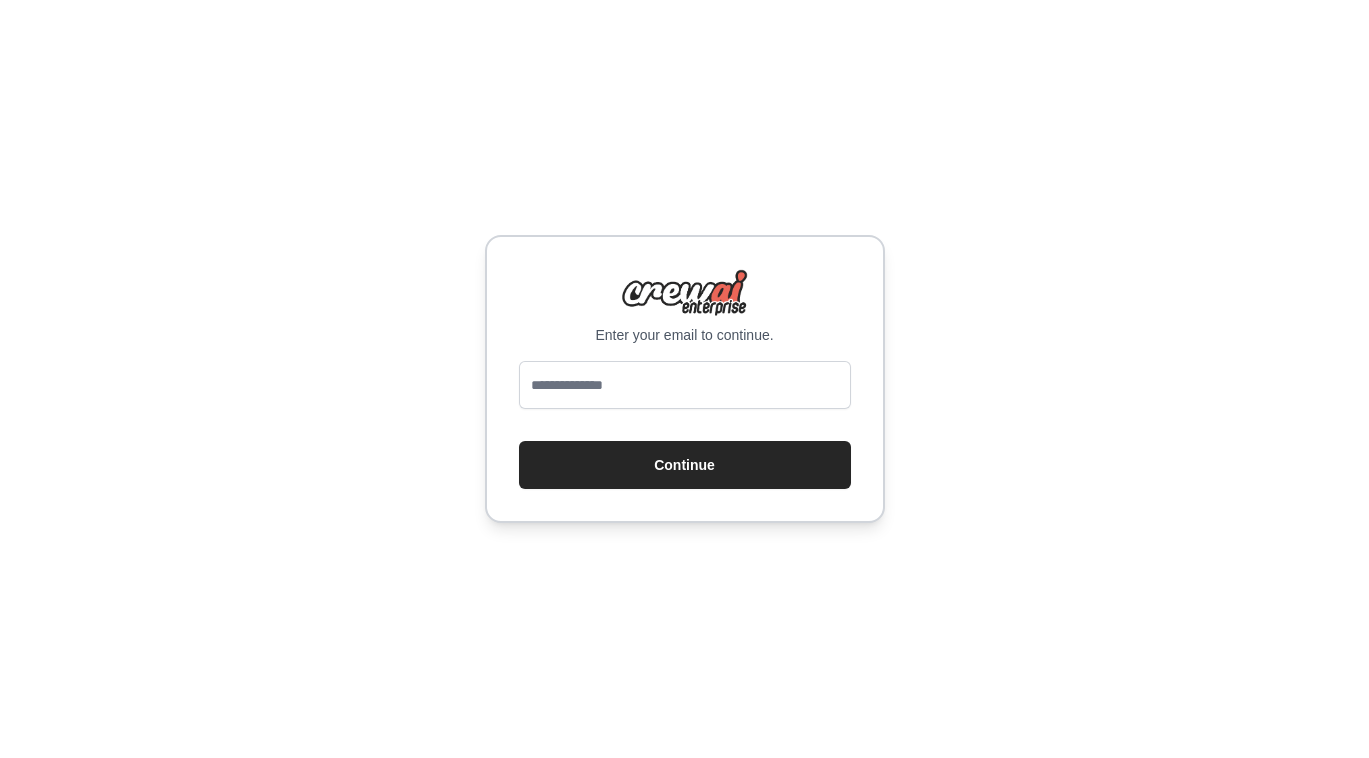 scroll, scrollTop: 0, scrollLeft: 0, axis: both 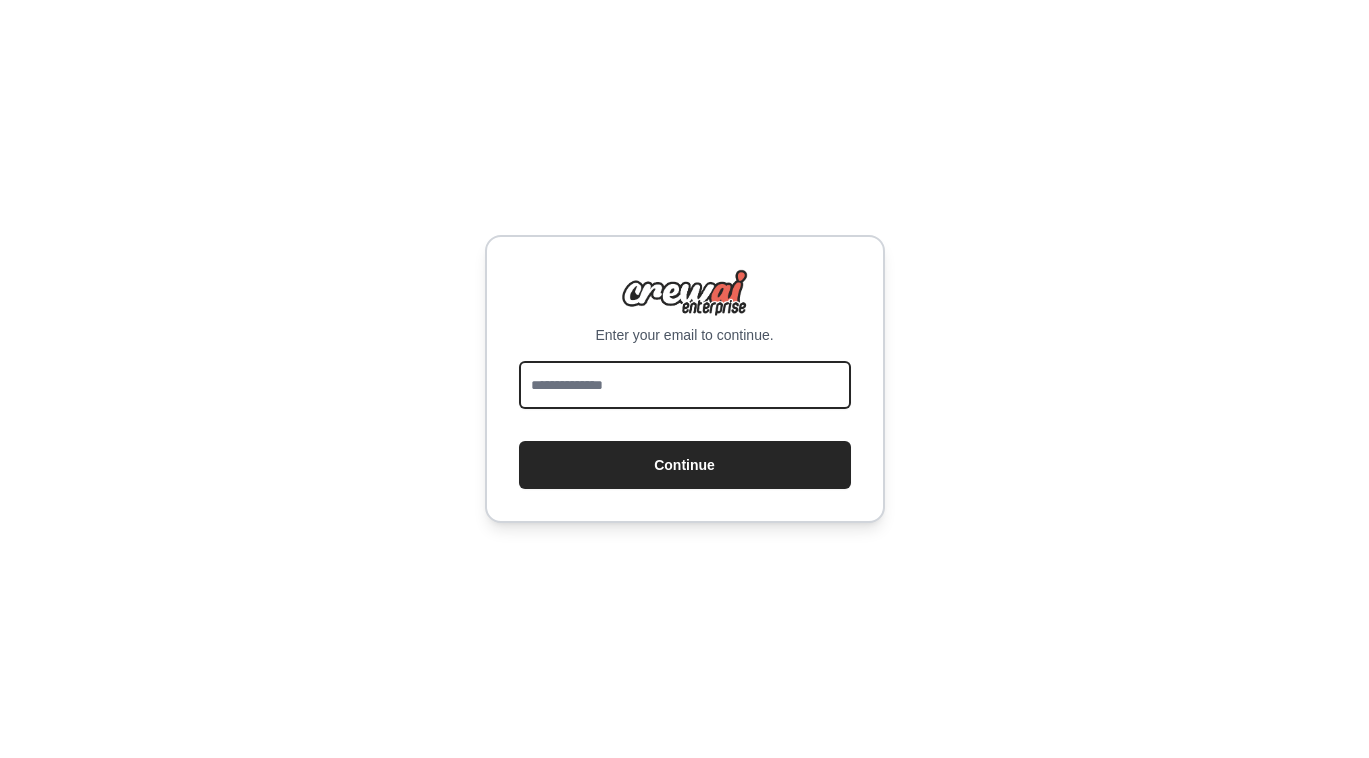 click at bounding box center [685, 385] 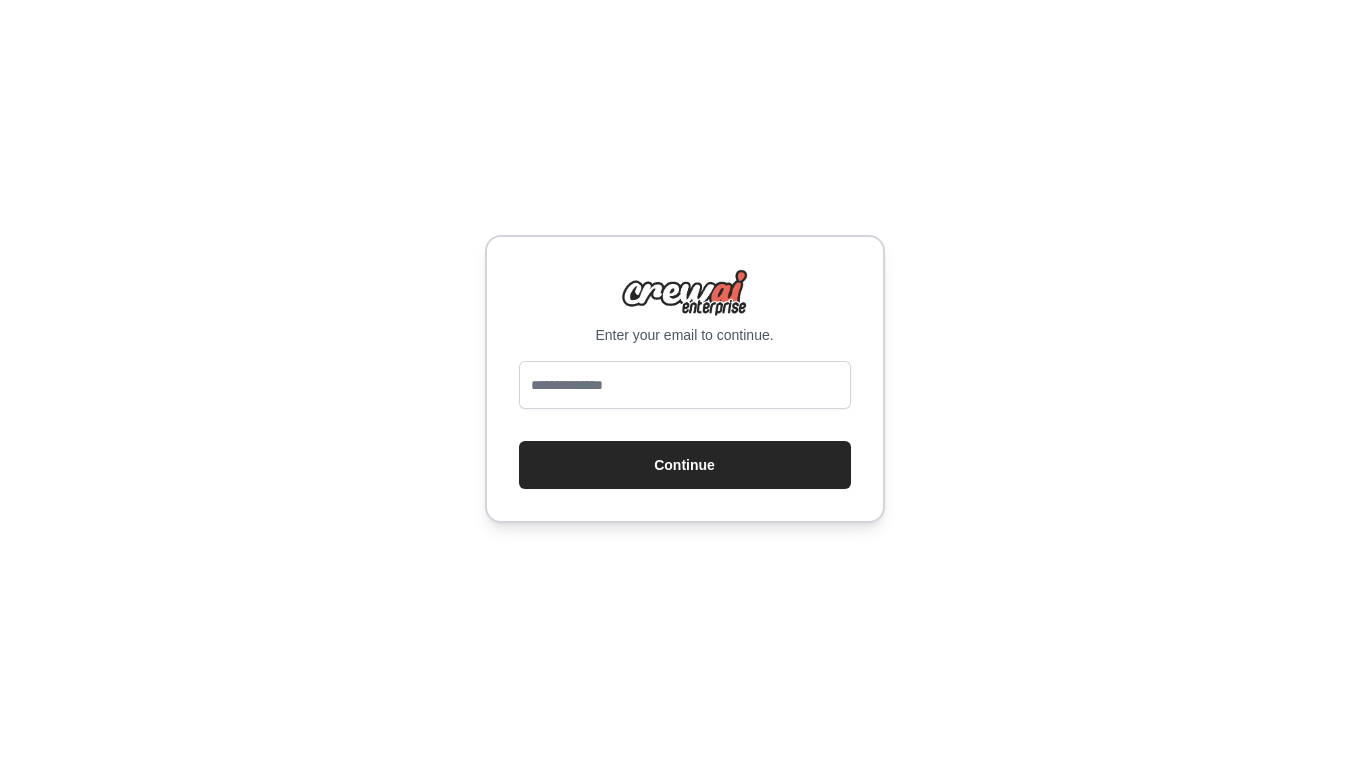 click on "Enter your email to continue.
Continue" at bounding box center (684, 379) 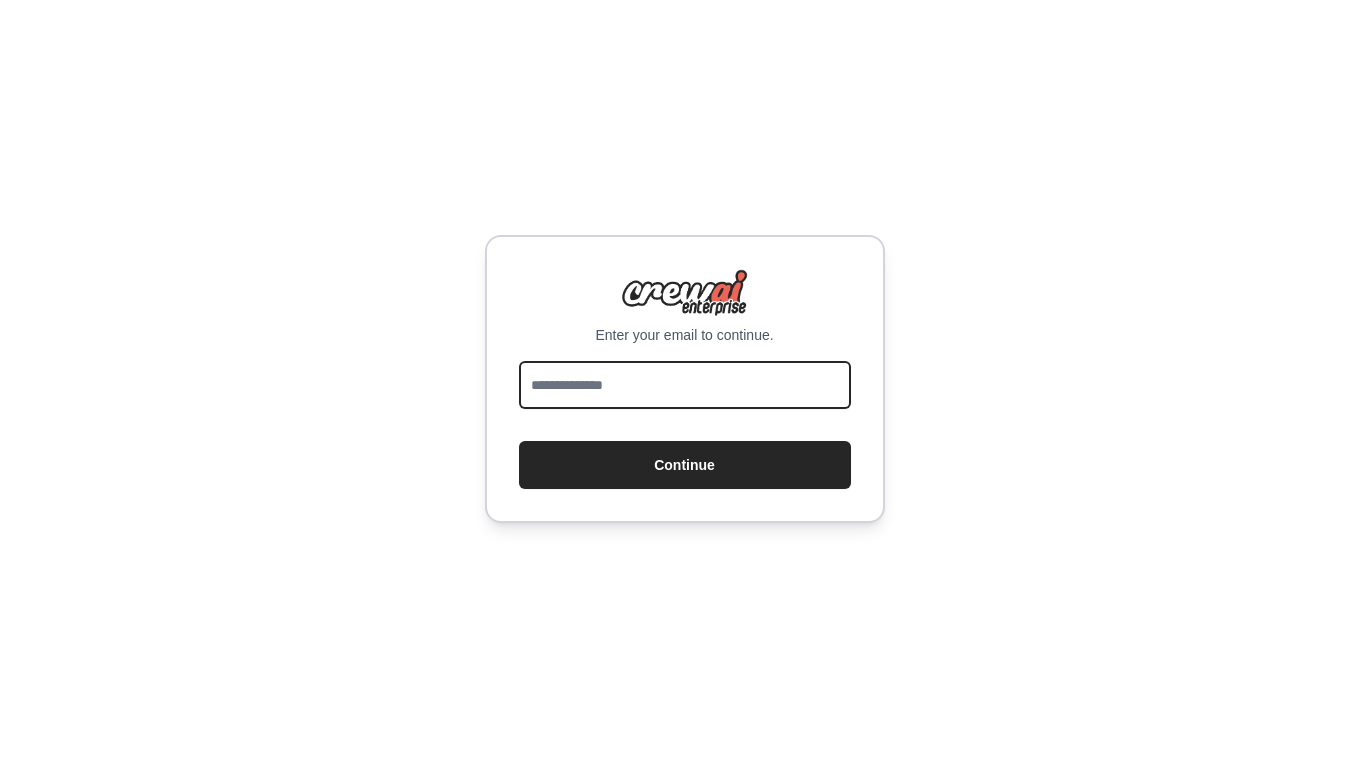 click at bounding box center [685, 385] 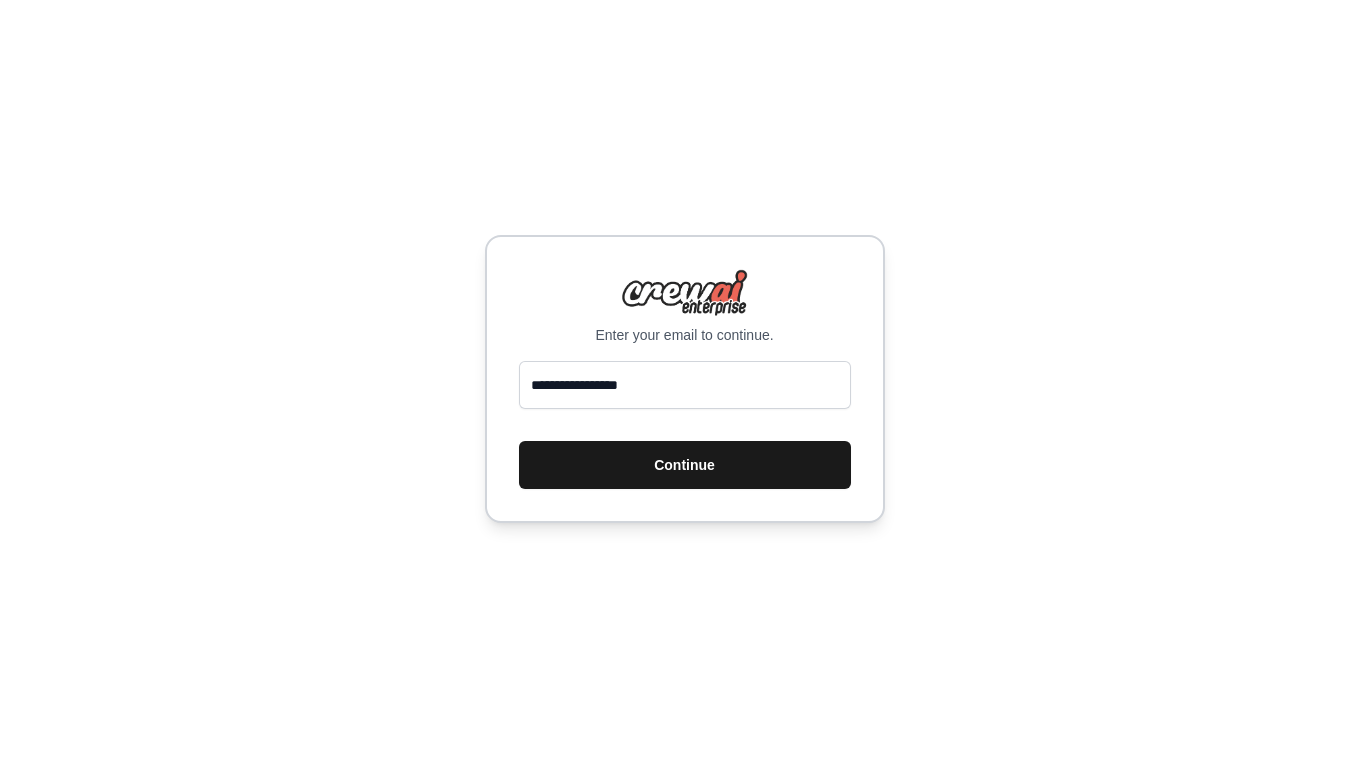 click on "Continue" at bounding box center (685, 465) 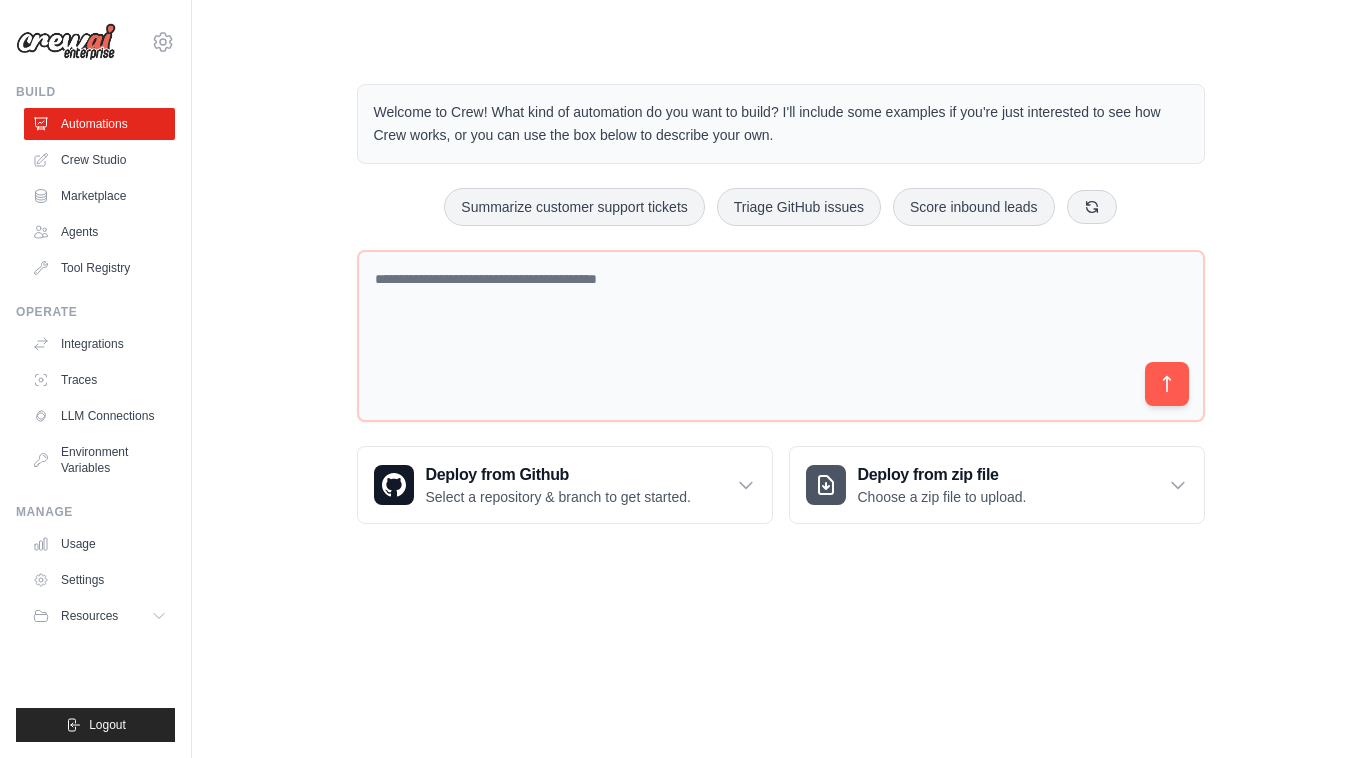 scroll, scrollTop: 0, scrollLeft: 0, axis: both 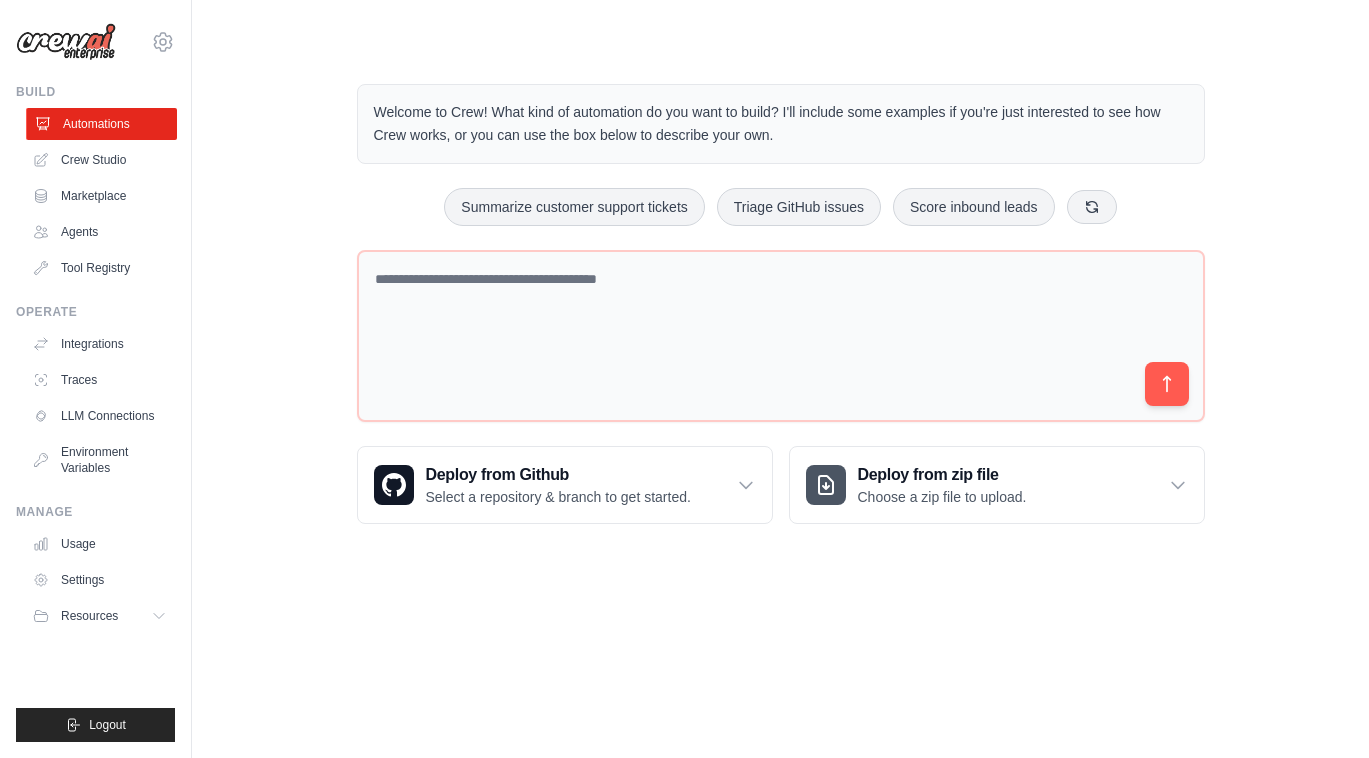 click on "Automations" at bounding box center [101, 124] 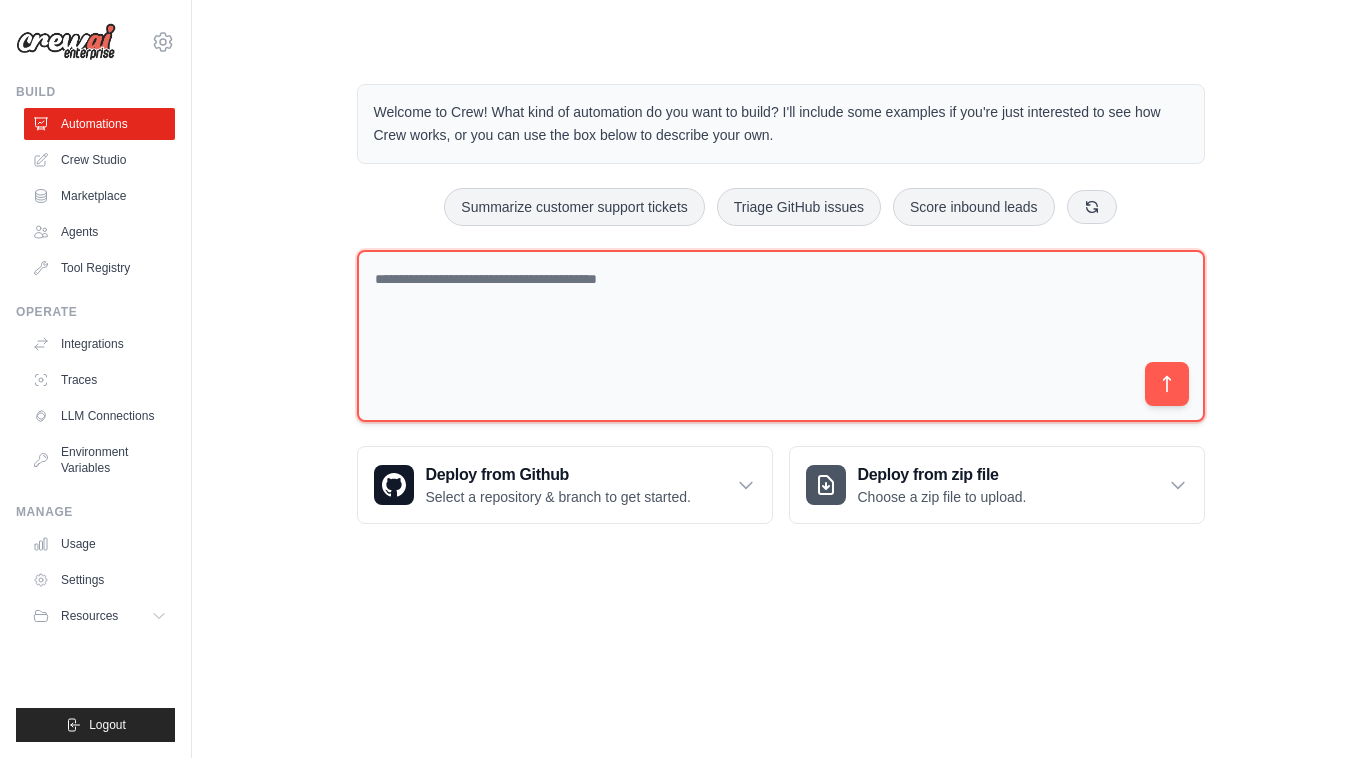 click at bounding box center [781, 336] 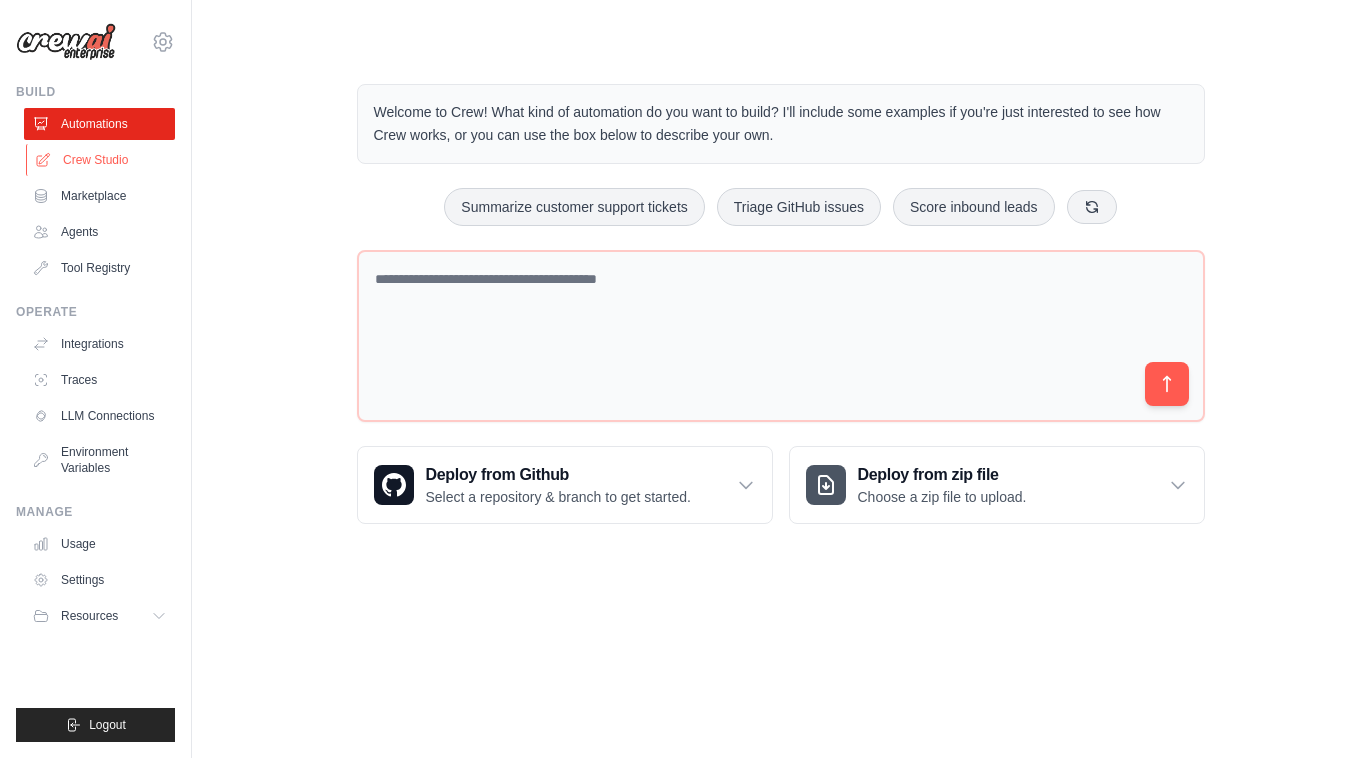 click on "Crew Studio" at bounding box center [101, 160] 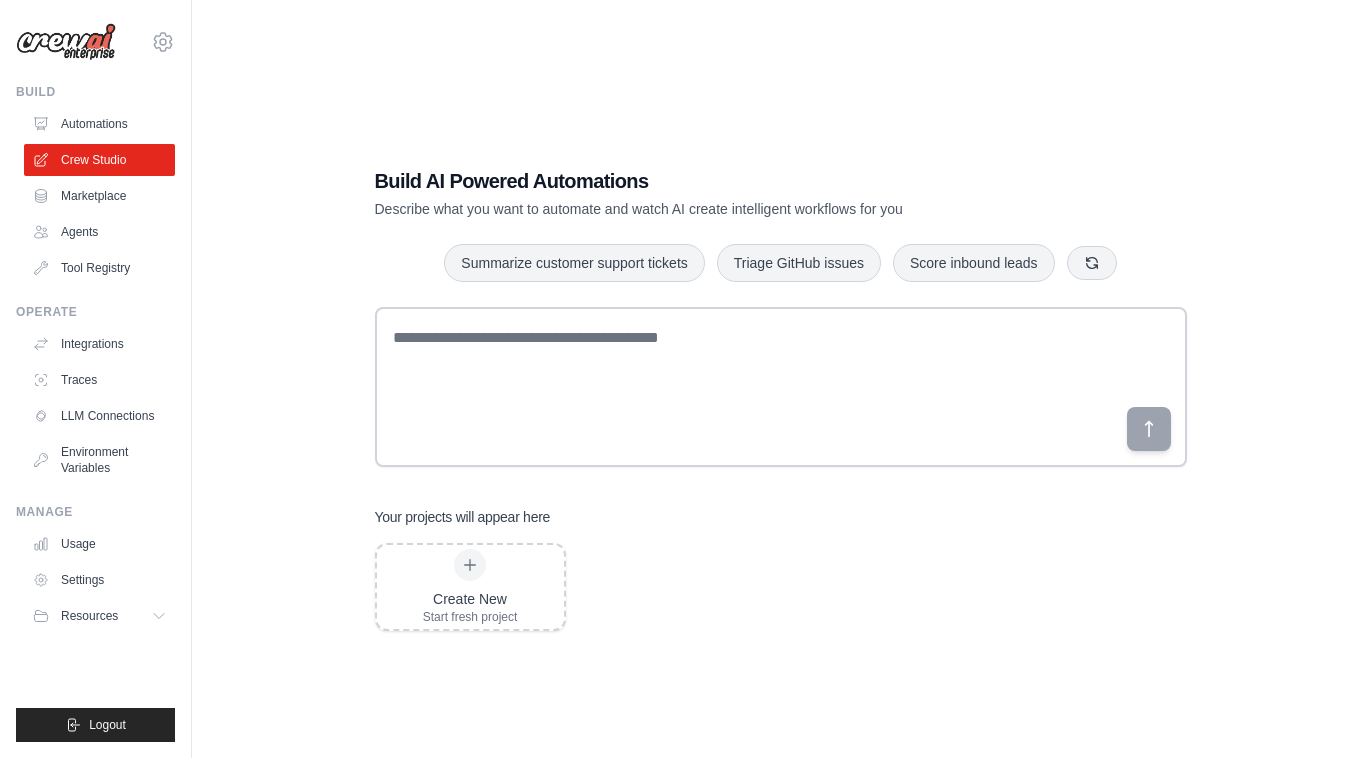 scroll, scrollTop: 0, scrollLeft: 0, axis: both 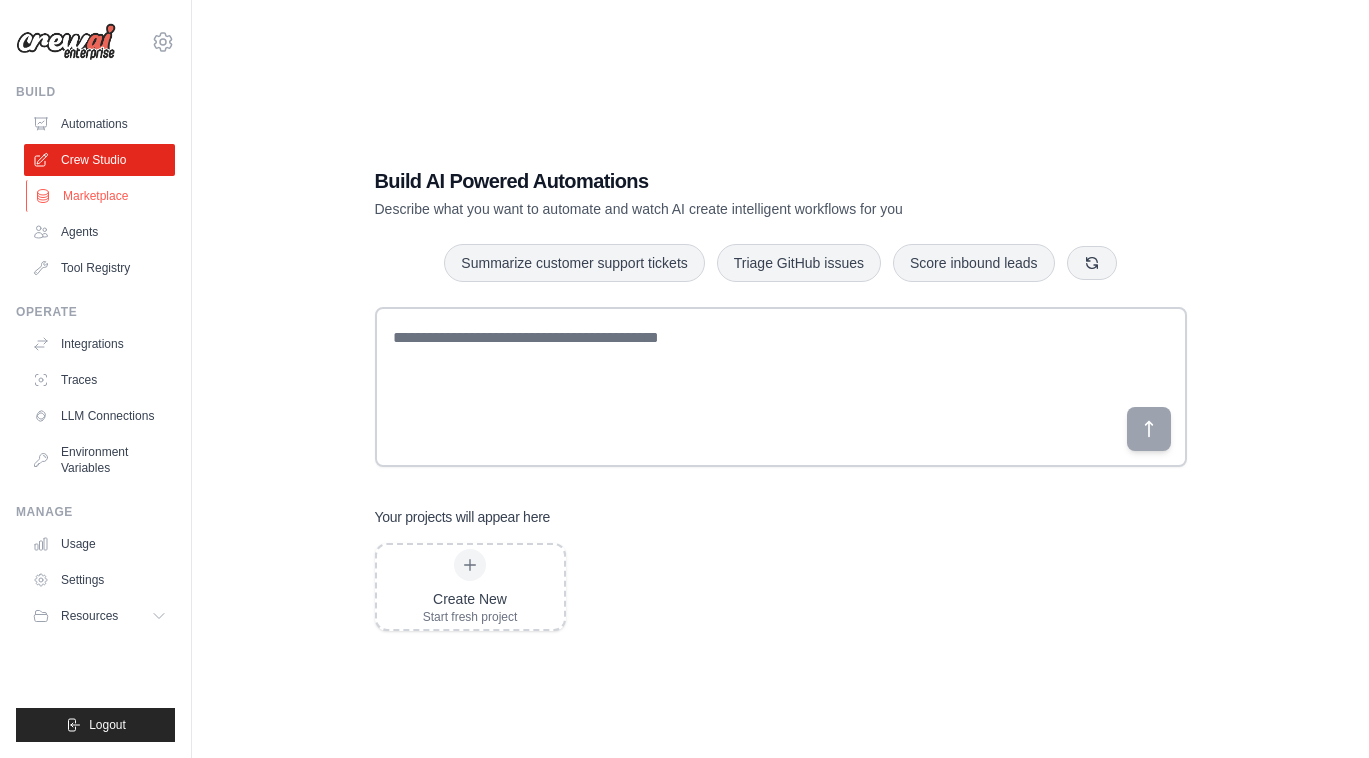 click on "Marketplace" at bounding box center [101, 196] 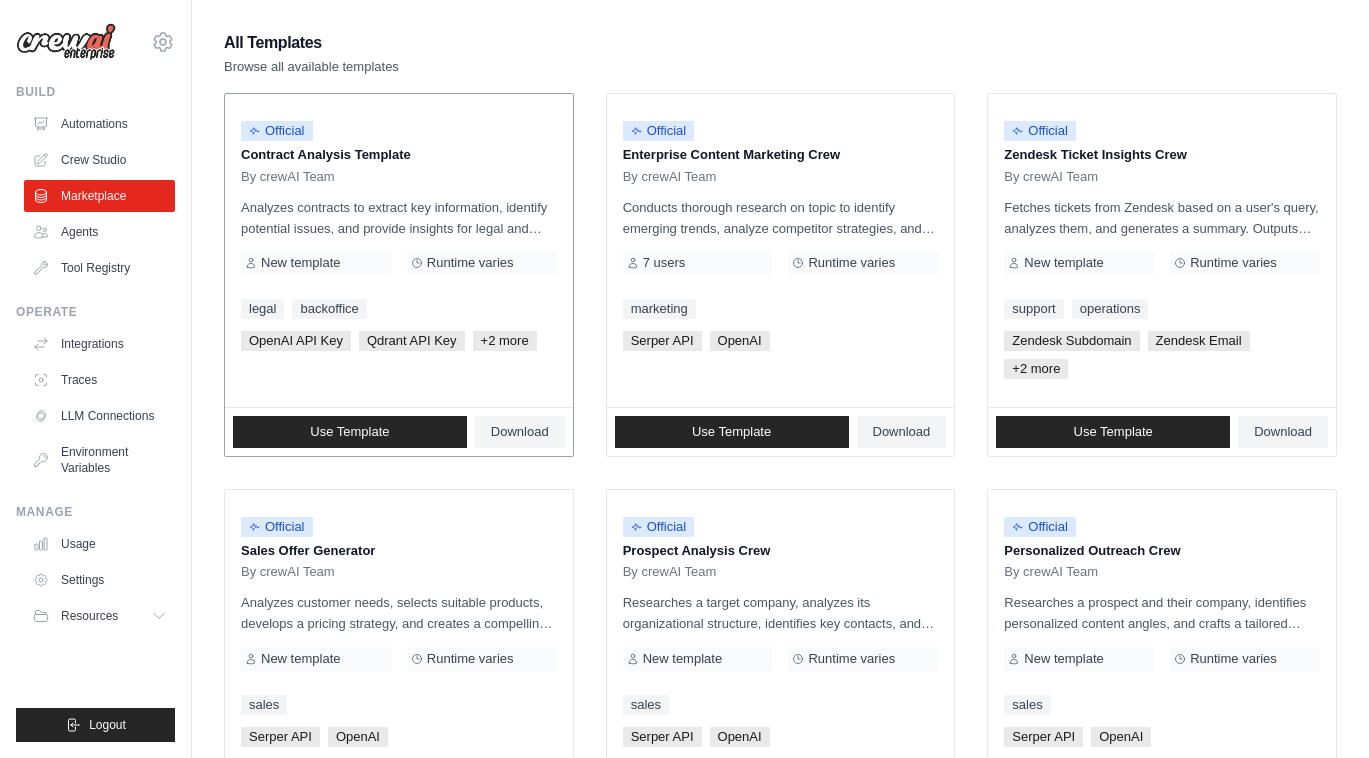 scroll, scrollTop: 0, scrollLeft: 0, axis: both 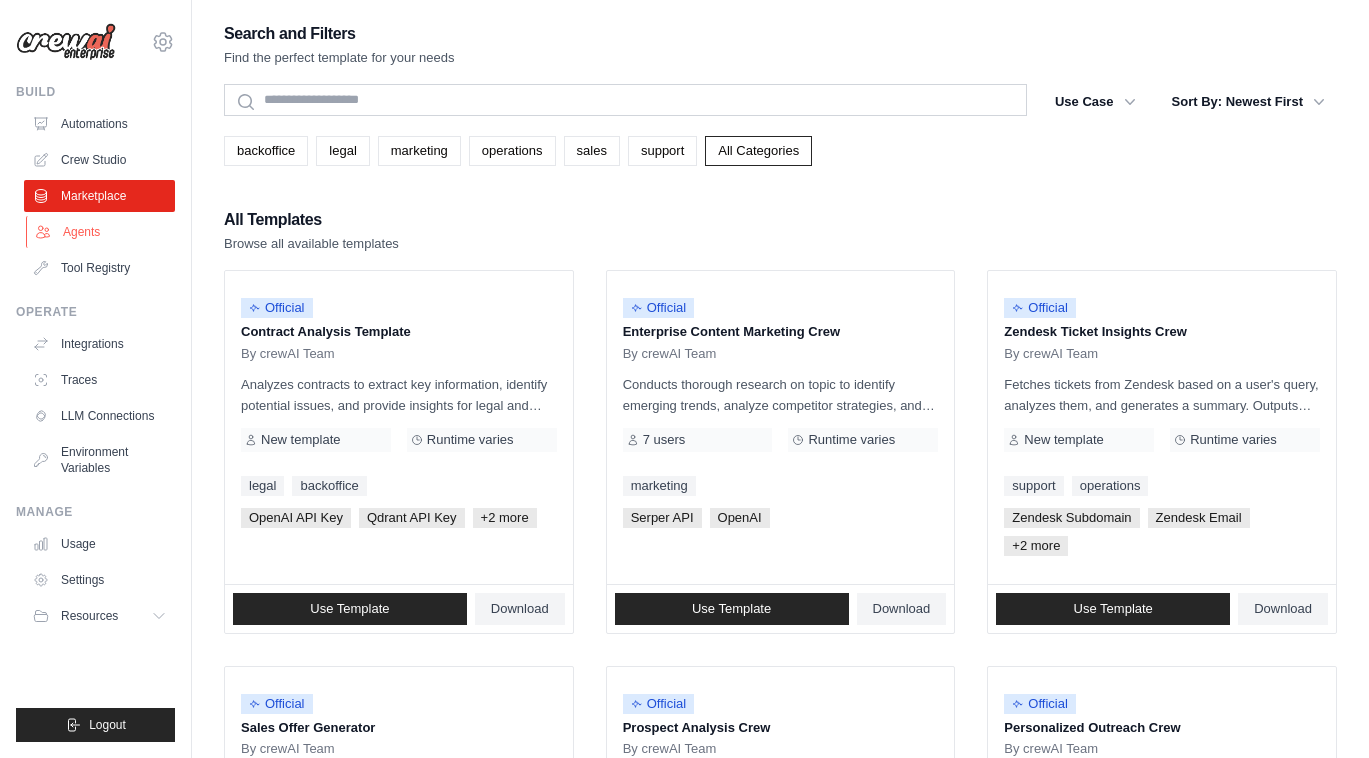 click on "Agents" at bounding box center (101, 232) 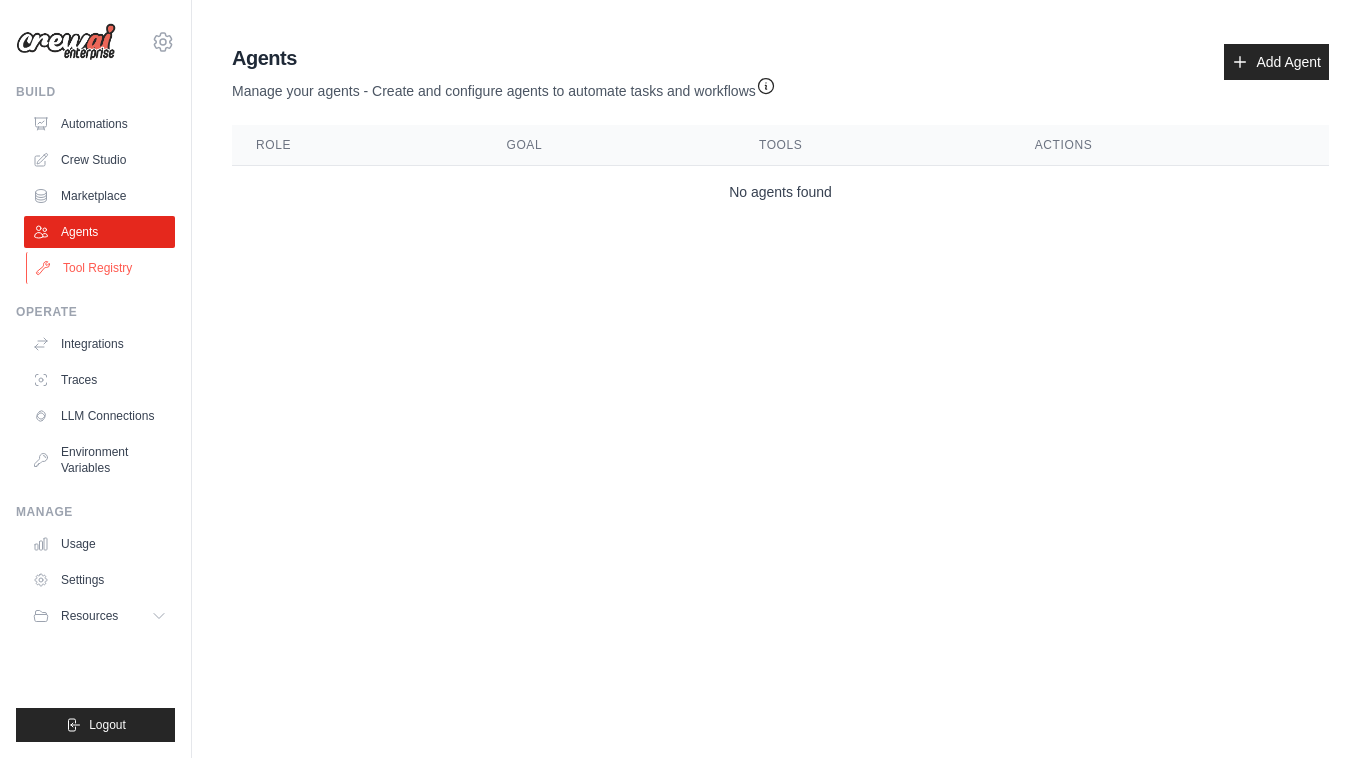 click on "Tool Registry" at bounding box center [101, 268] 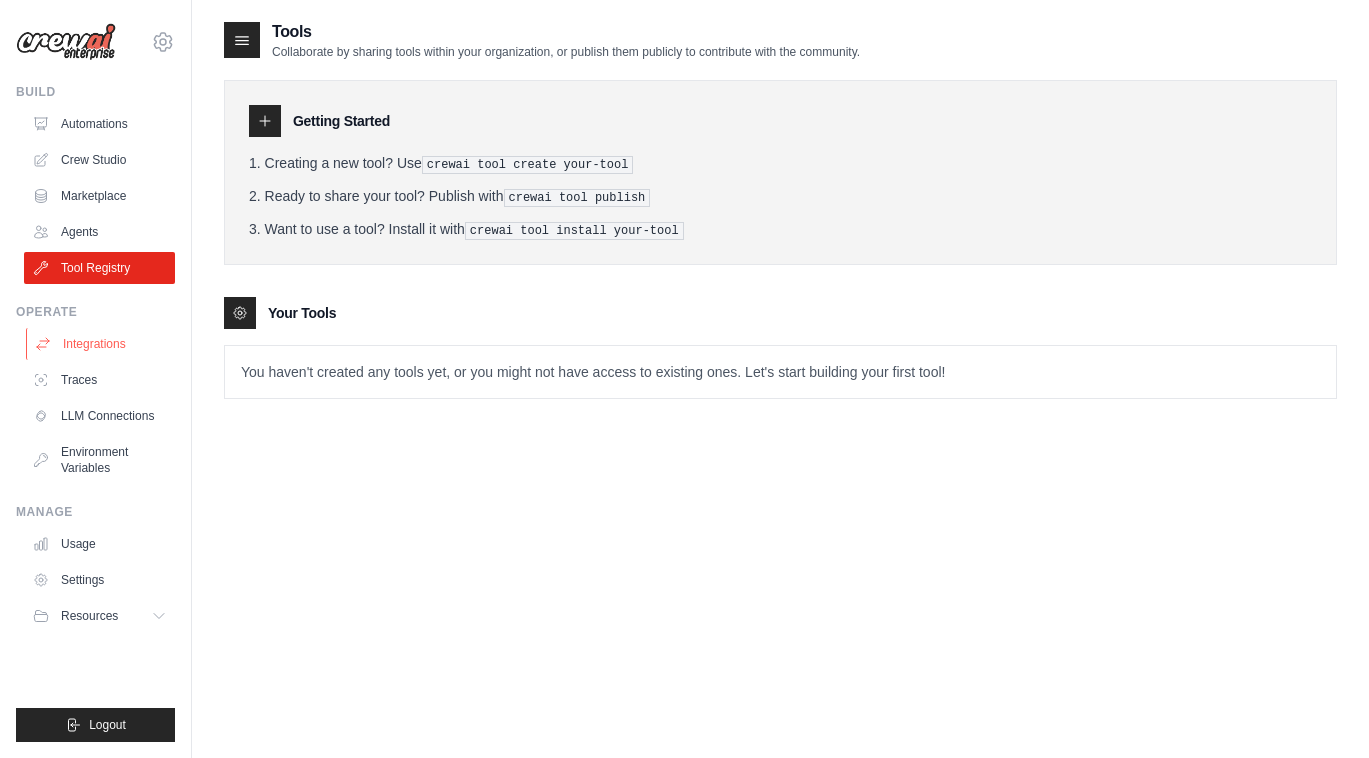 click on "Integrations" at bounding box center [101, 344] 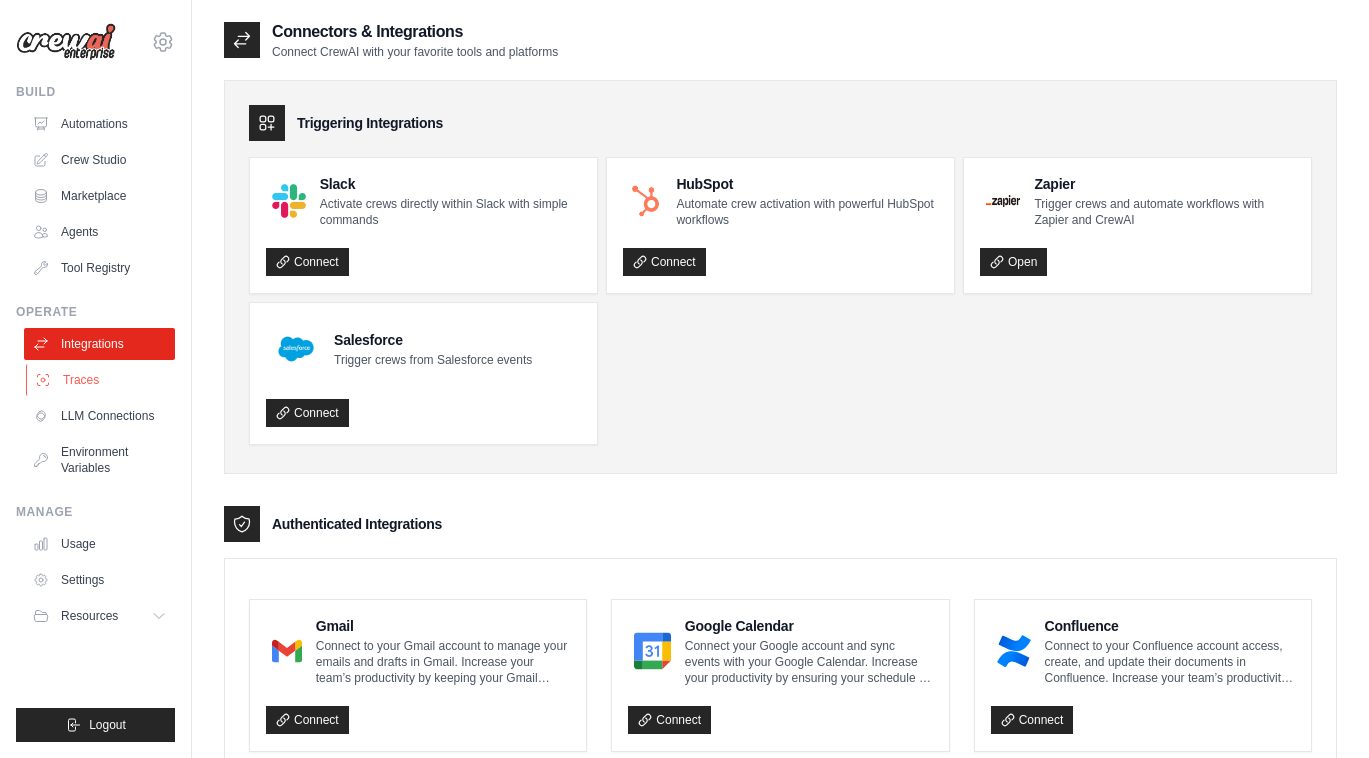 click on "Traces" at bounding box center (101, 380) 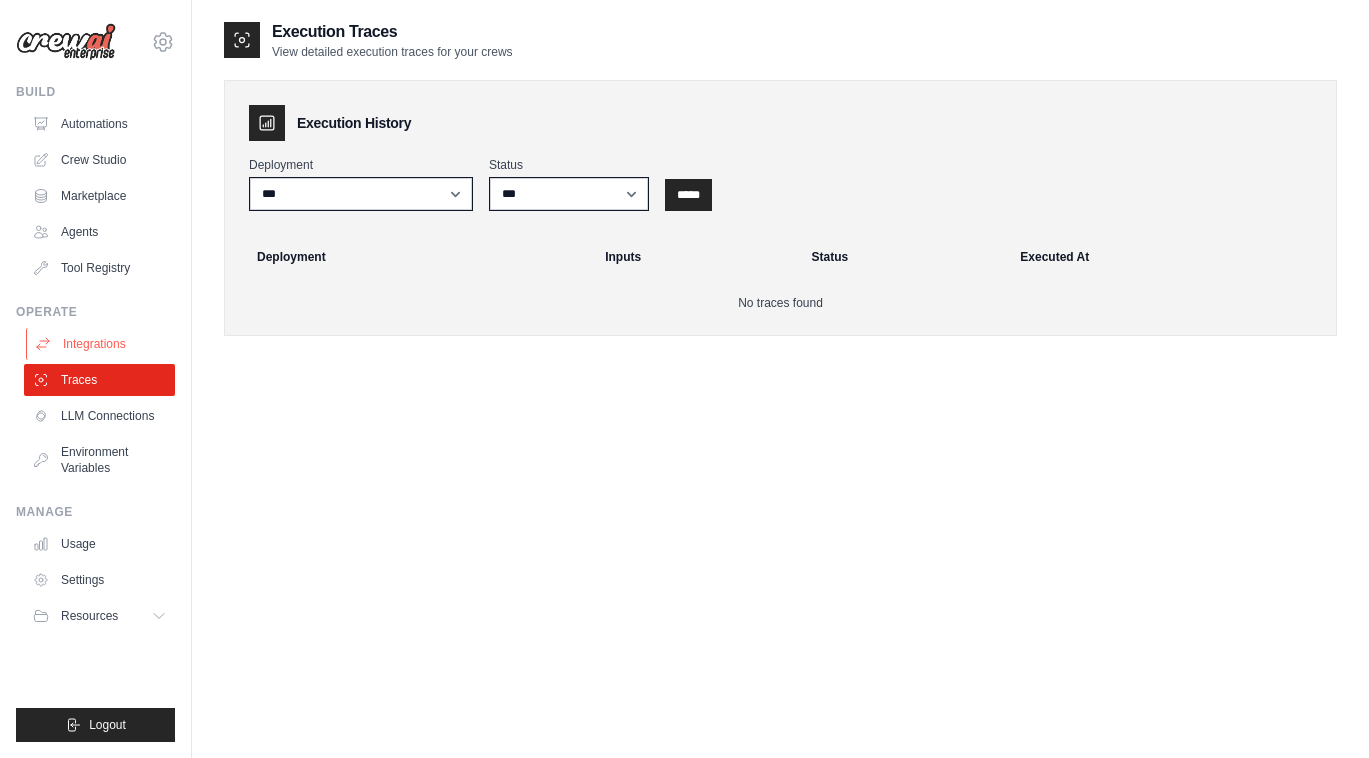 click on "Integrations" at bounding box center (101, 344) 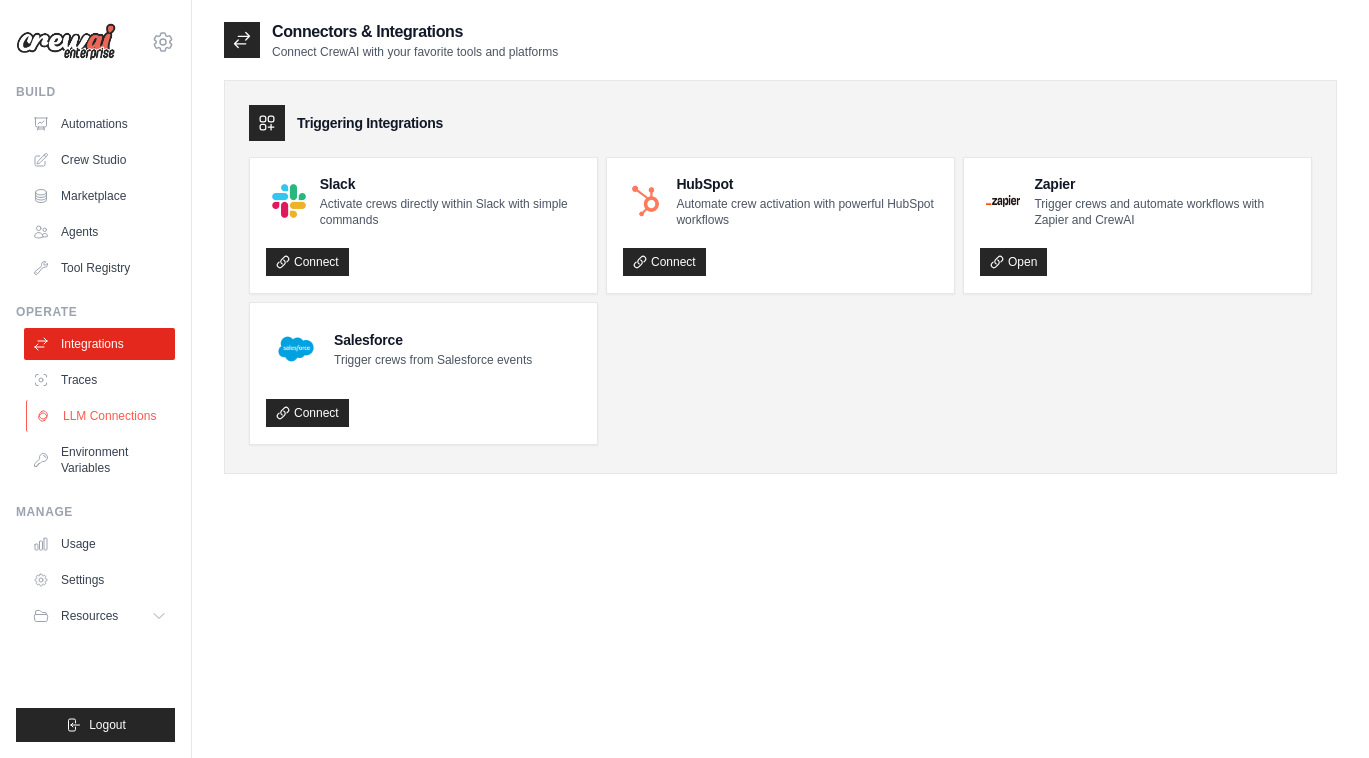 click on "LLM Connections" at bounding box center [101, 416] 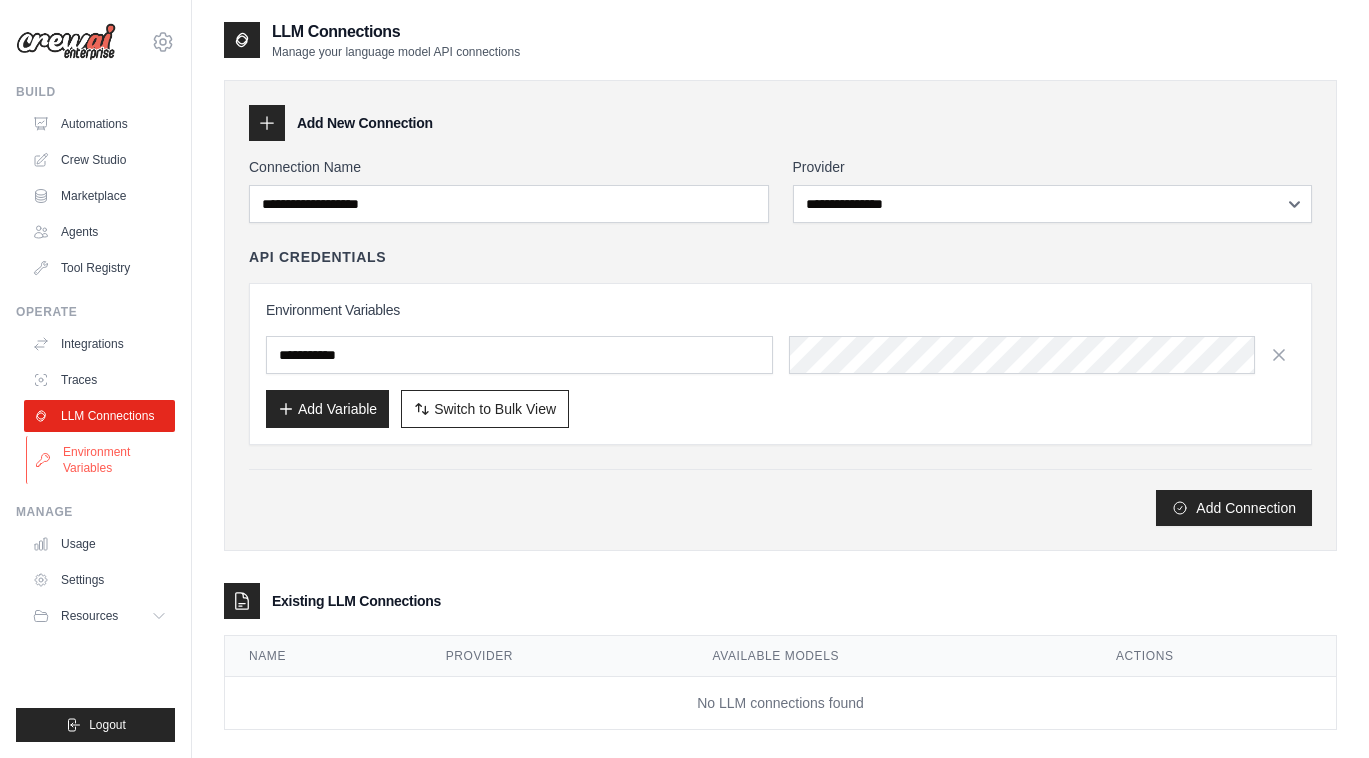 click on "Environment Variables" at bounding box center (101, 460) 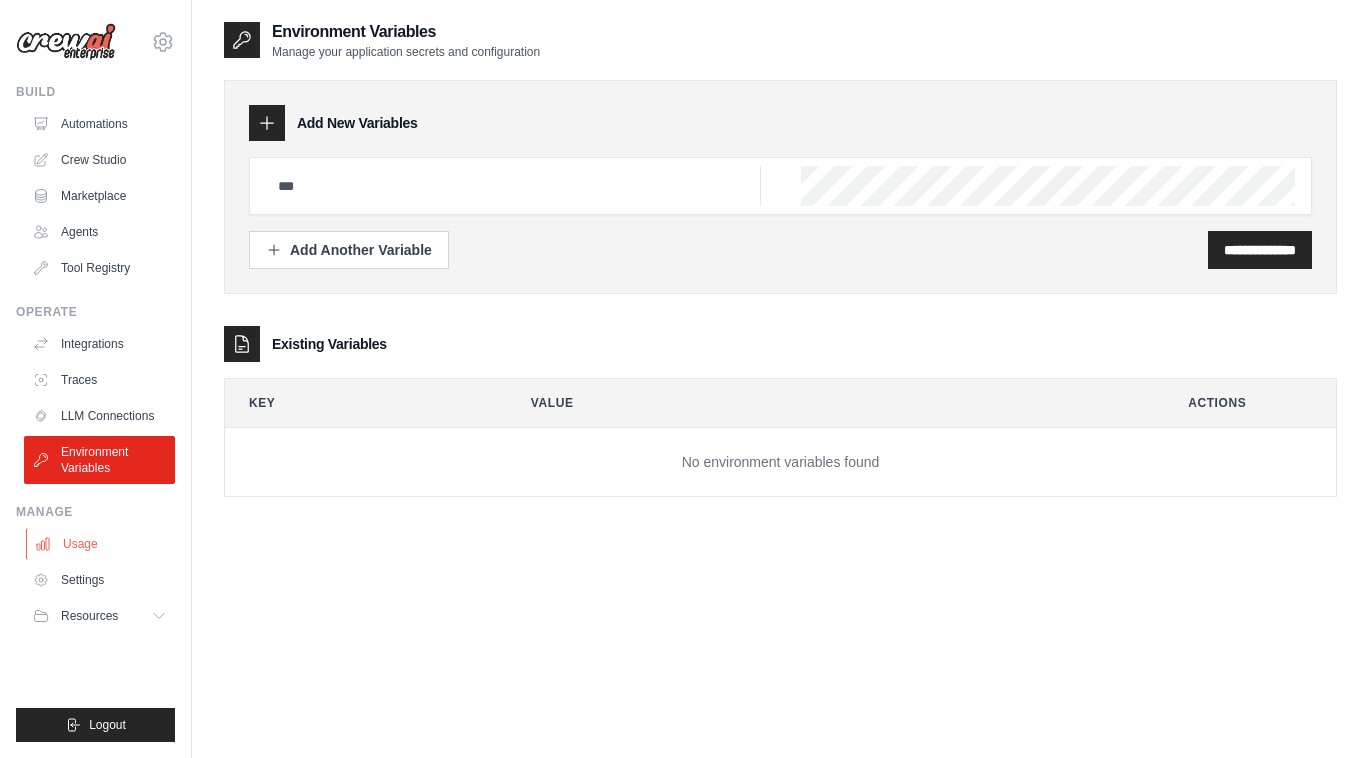 click on "Usage" at bounding box center [101, 544] 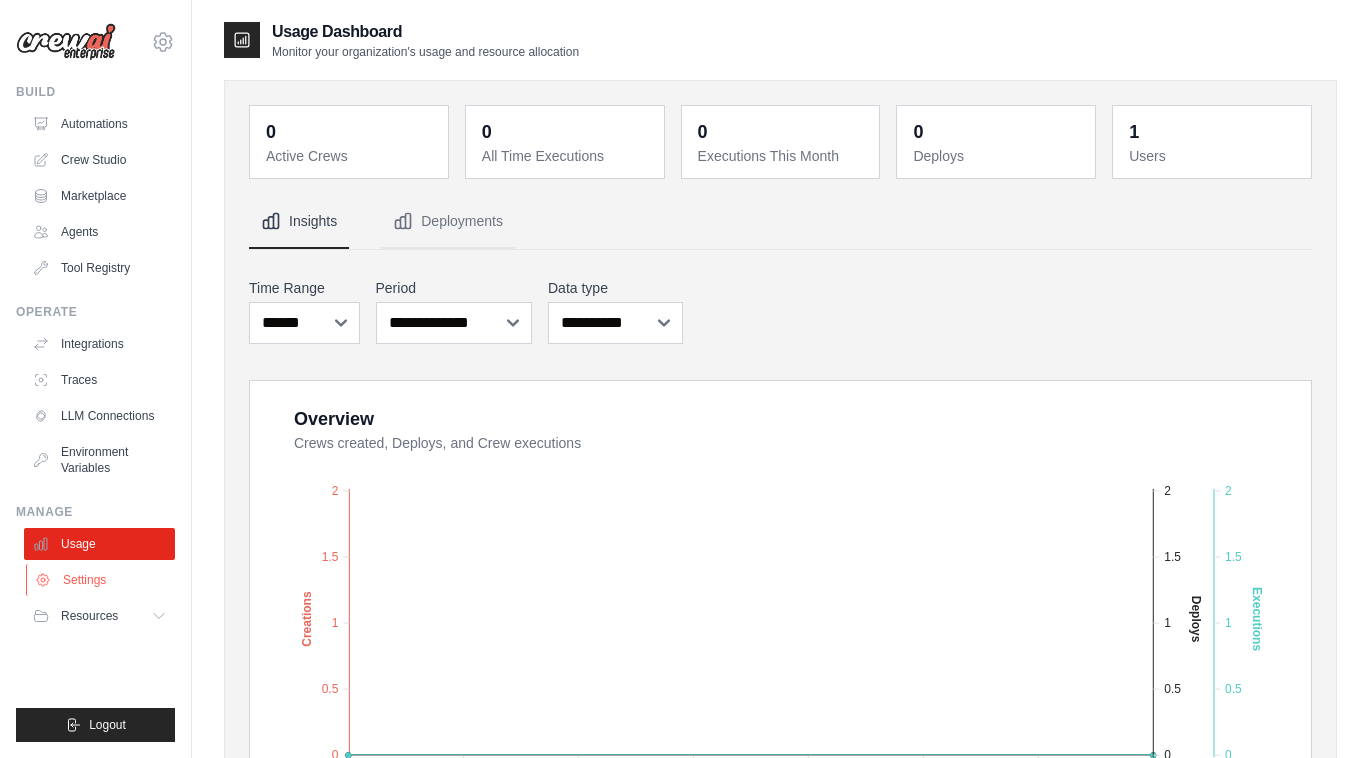 click on "Settings" at bounding box center [101, 580] 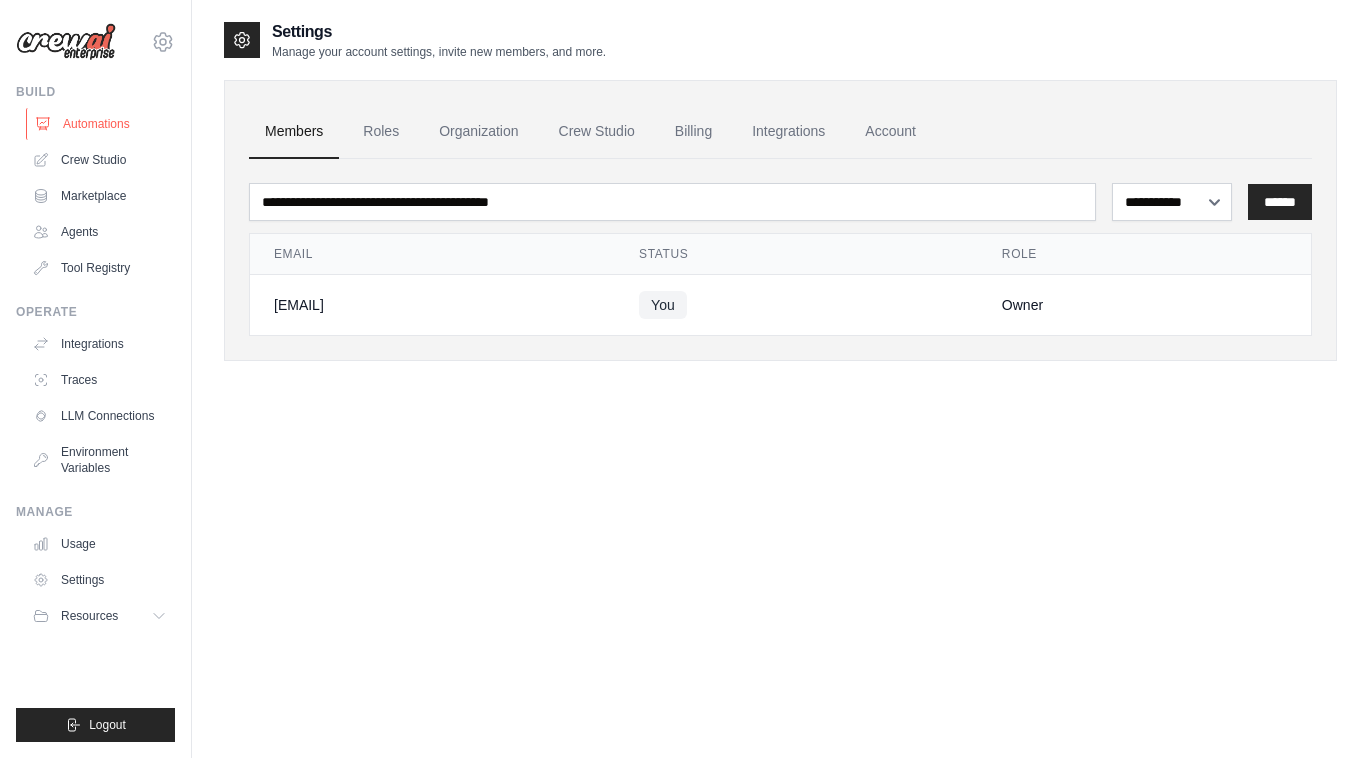 click on "Automations" at bounding box center [101, 124] 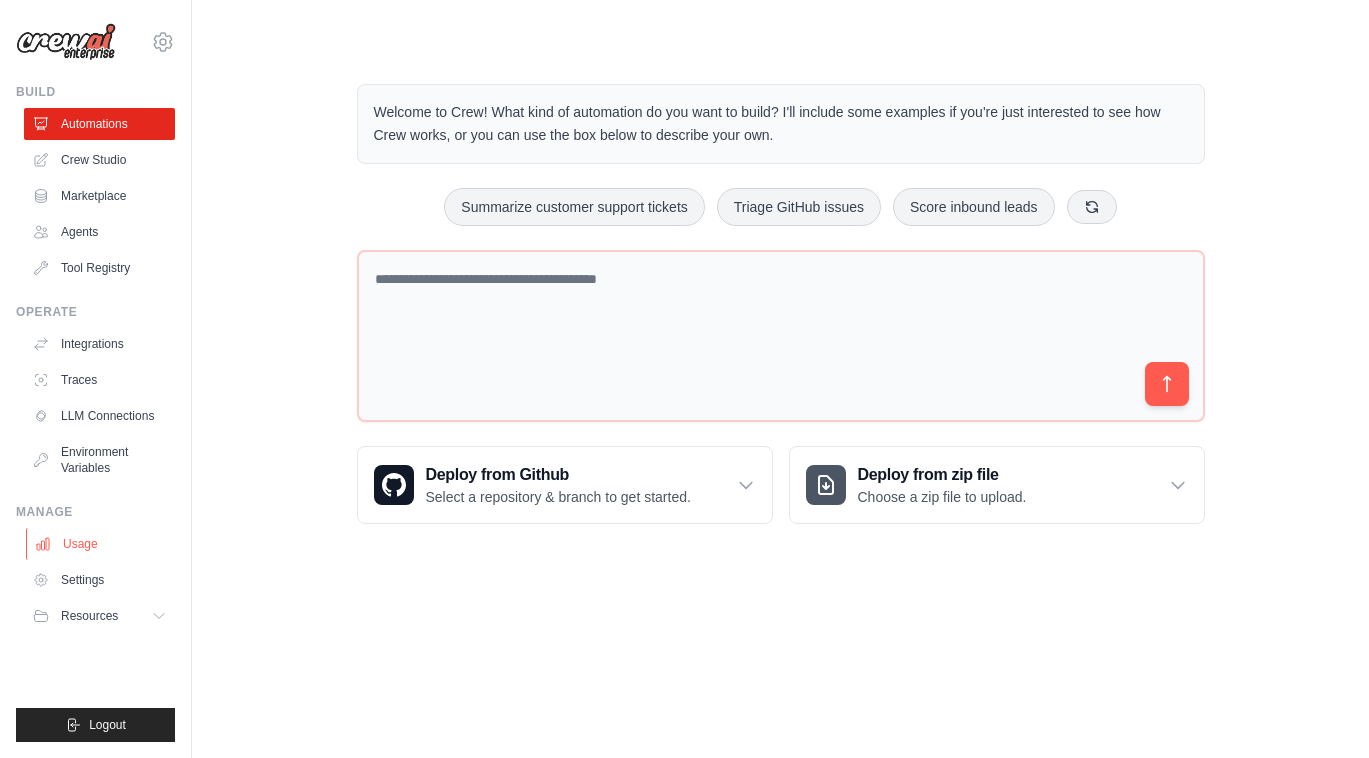 click on "Usage" at bounding box center [101, 544] 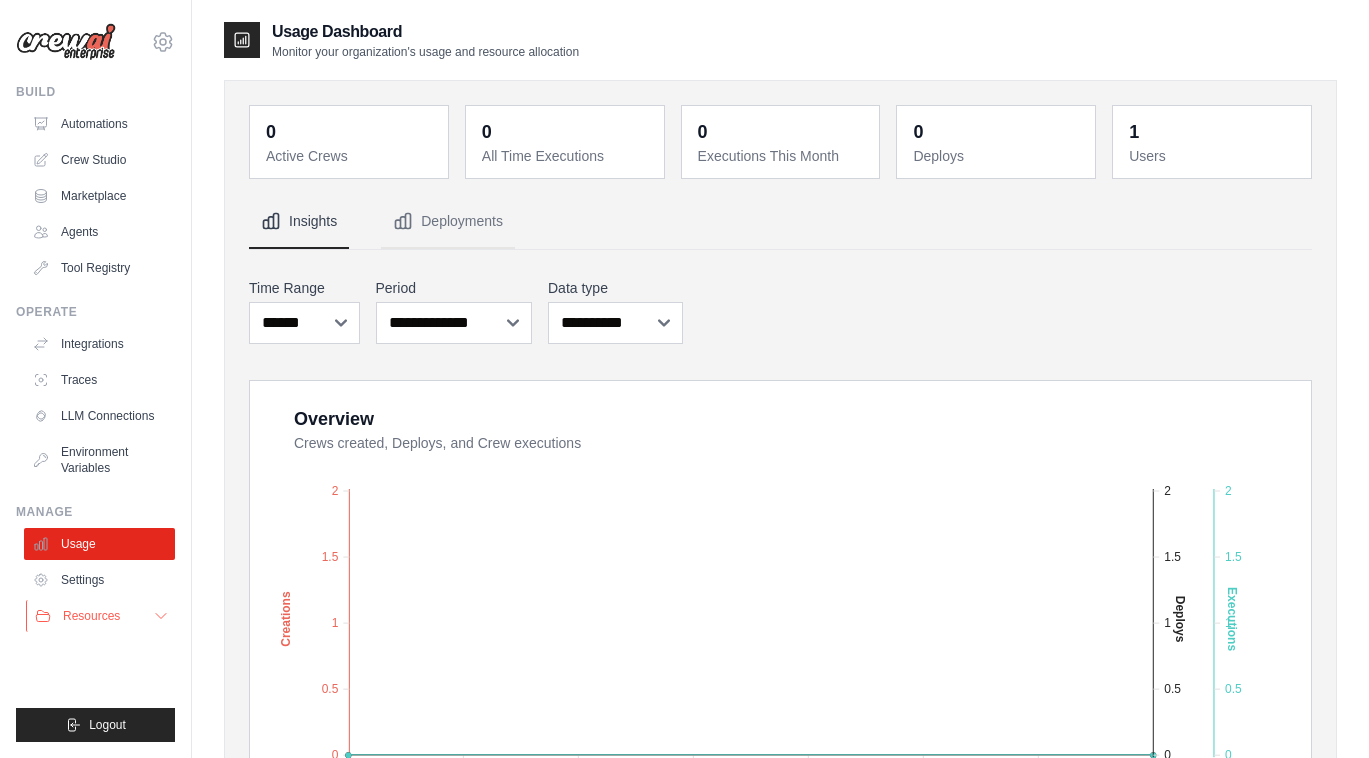click on "Resources" at bounding box center (91, 616) 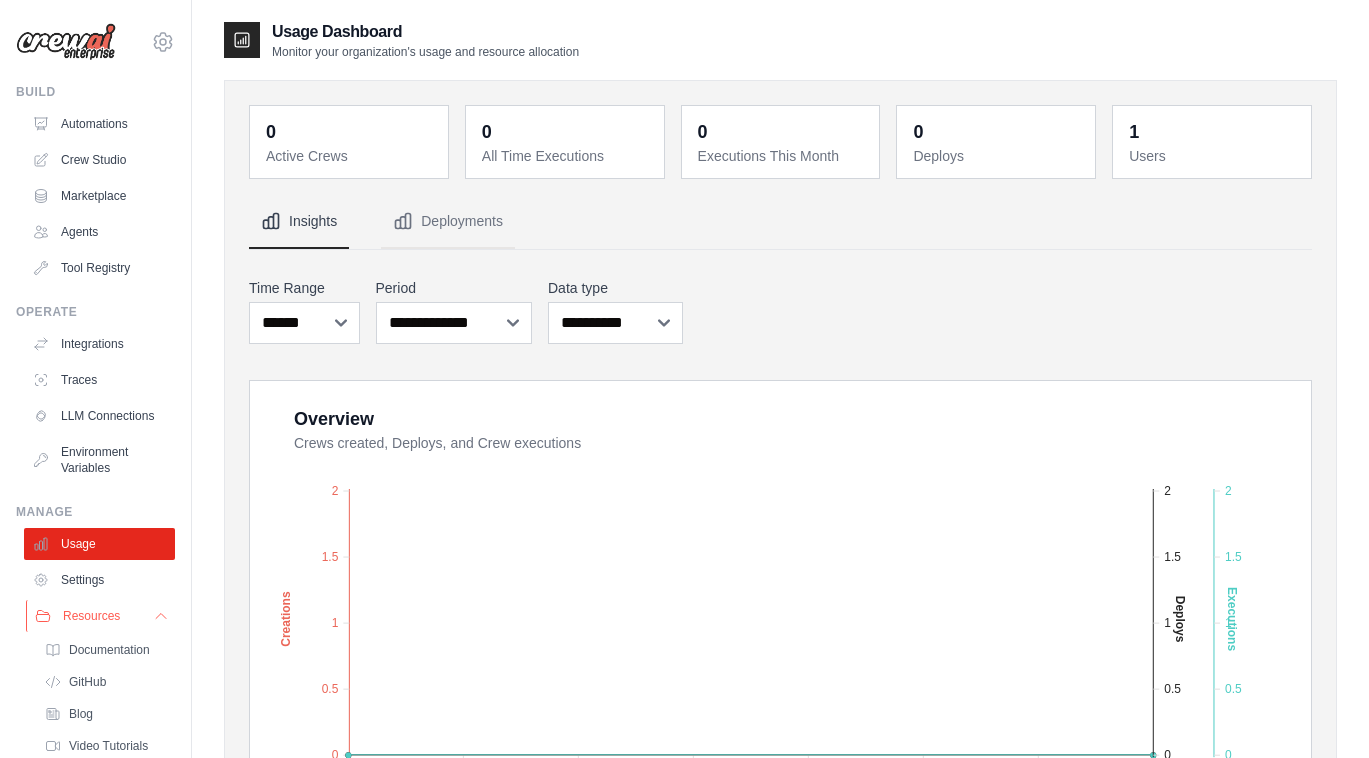 scroll, scrollTop: 72, scrollLeft: 0, axis: vertical 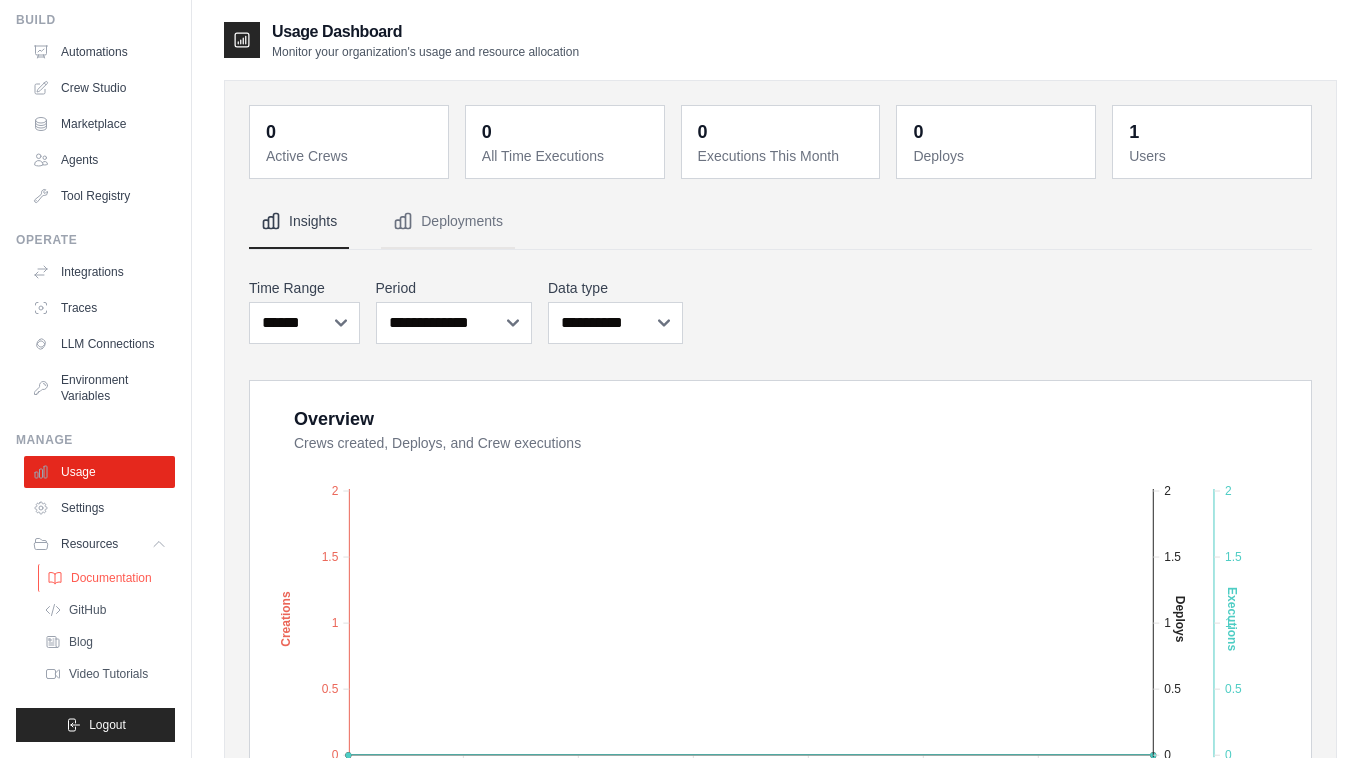 click on "Documentation" at bounding box center [111, 578] 